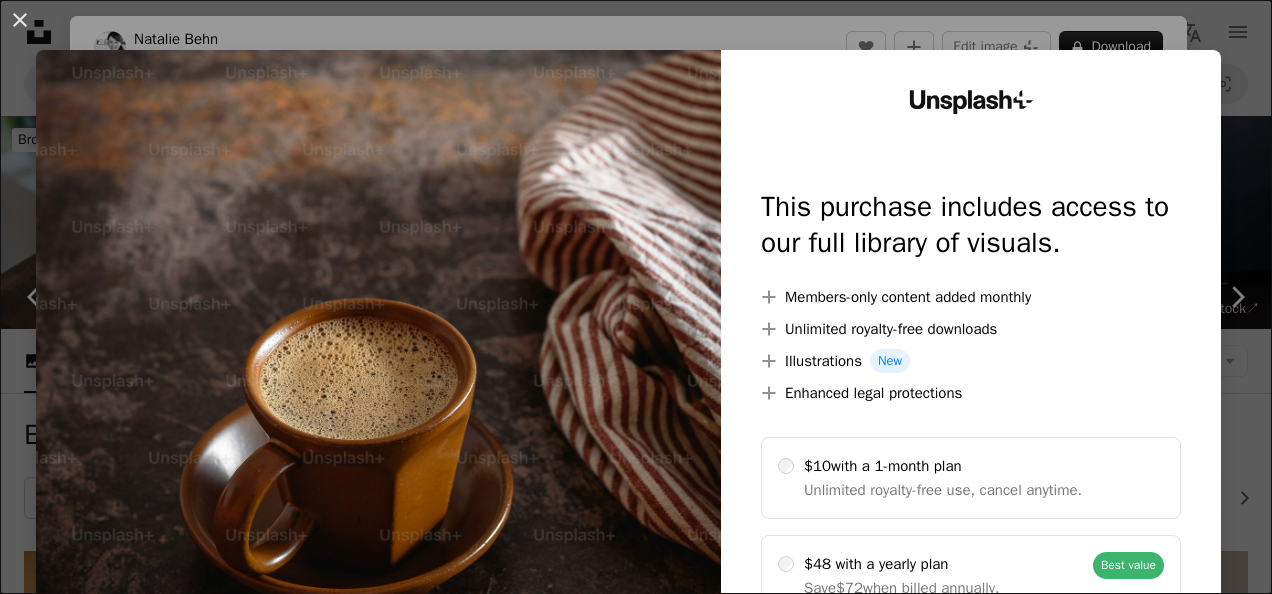 scroll, scrollTop: 1125, scrollLeft: 0, axis: vertical 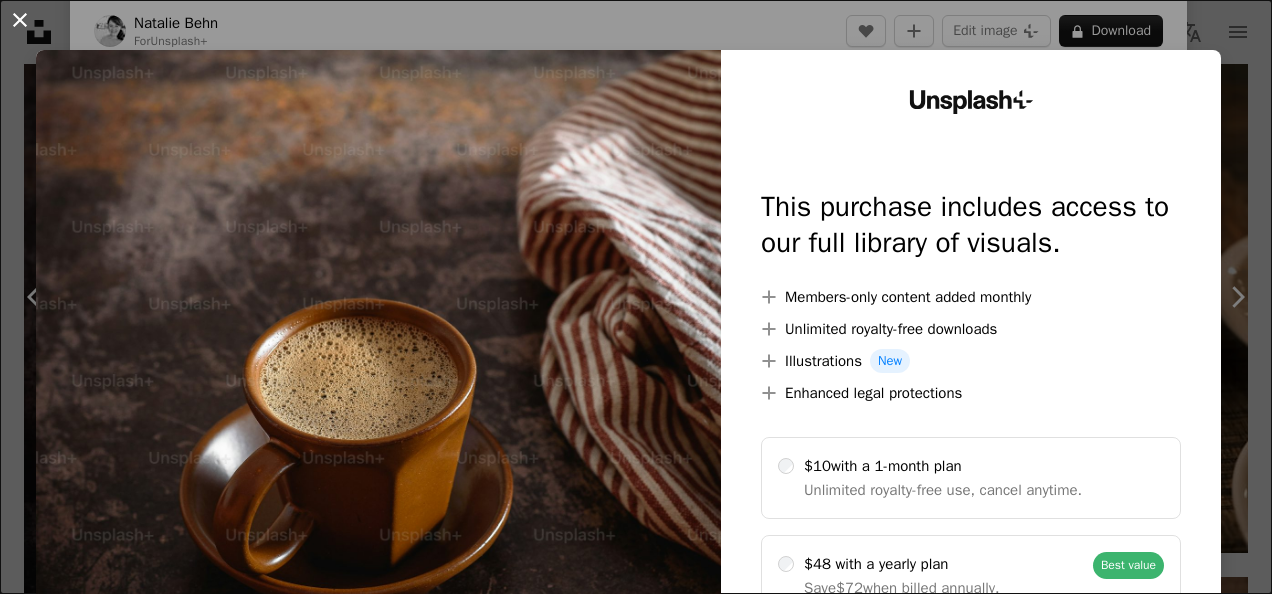 click on "An X shape" at bounding box center (20, 20) 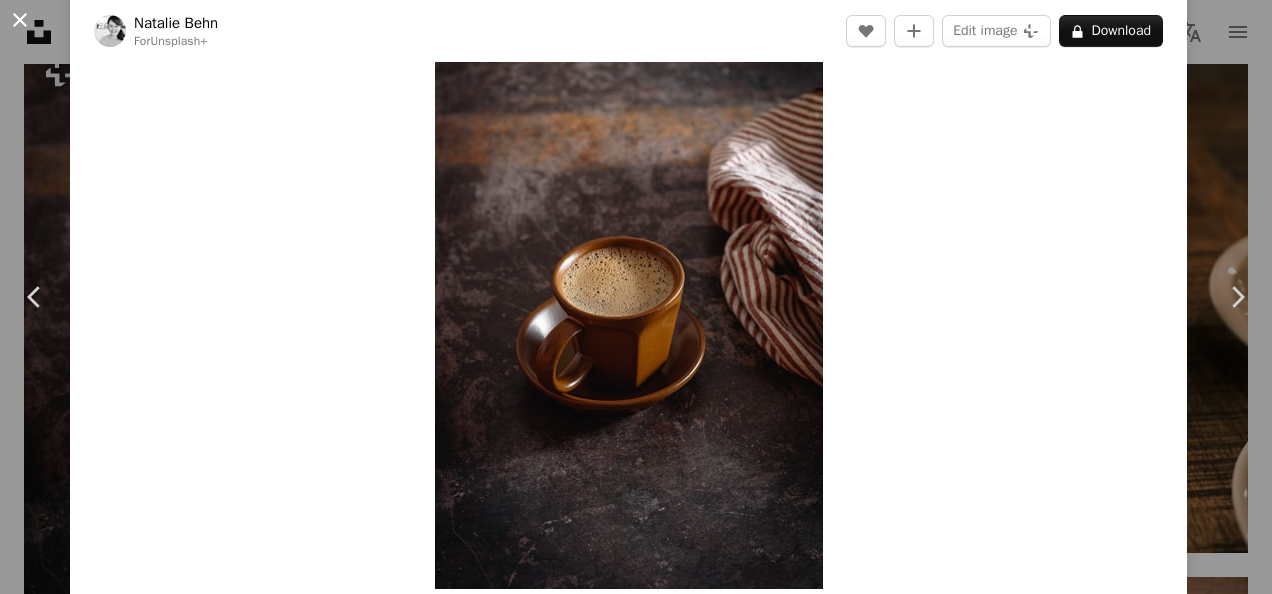 click on "An X shape" at bounding box center (20, 20) 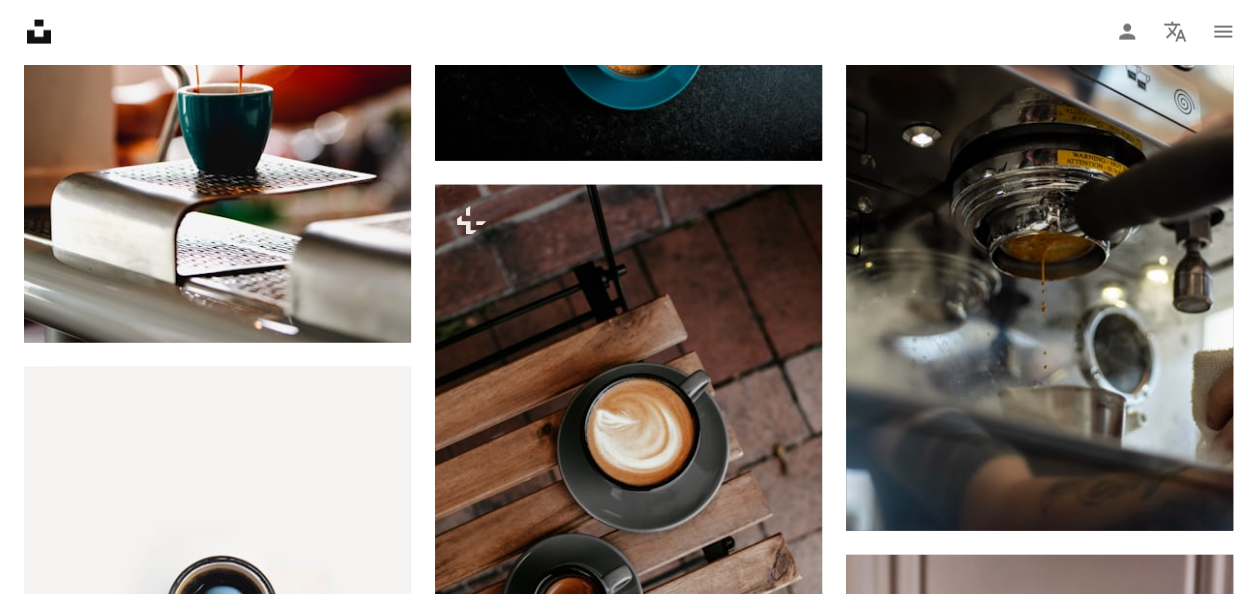 scroll, scrollTop: 2236, scrollLeft: 0, axis: vertical 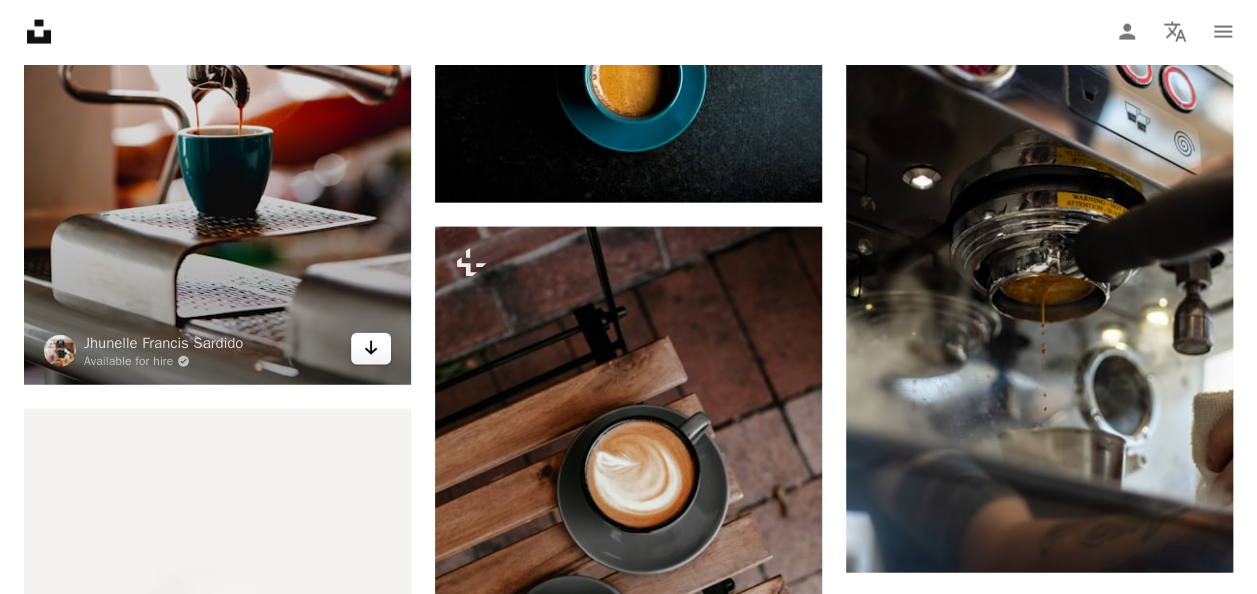 click on "Arrow pointing down" at bounding box center (371, 349) 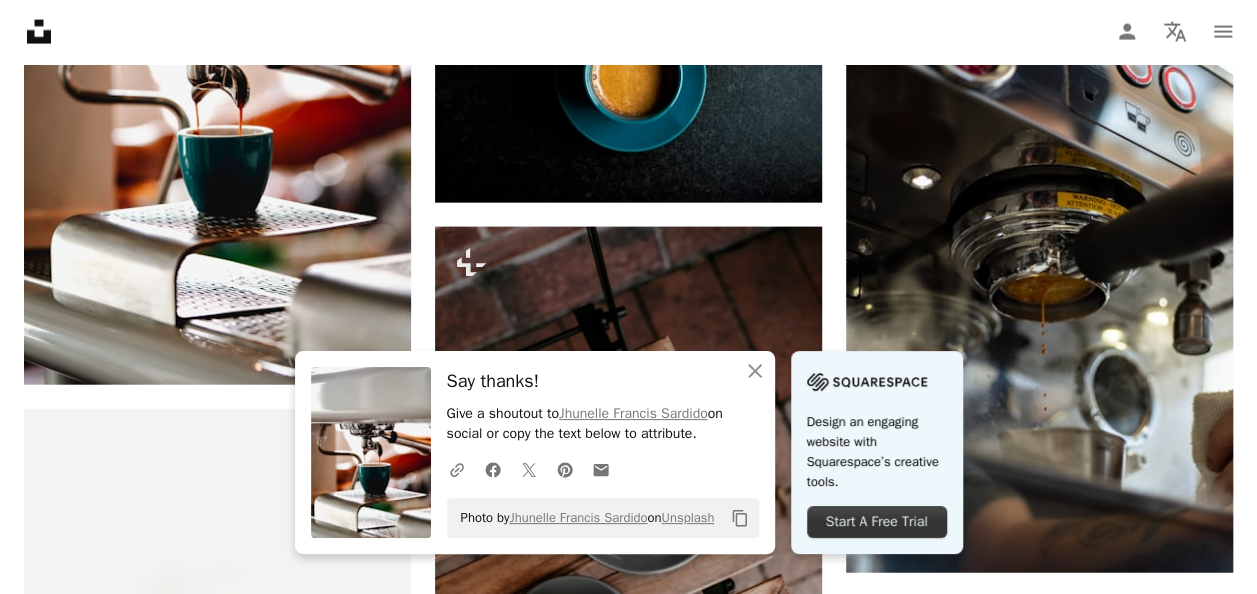 click on "Start A Free Trial" at bounding box center [877, 522] 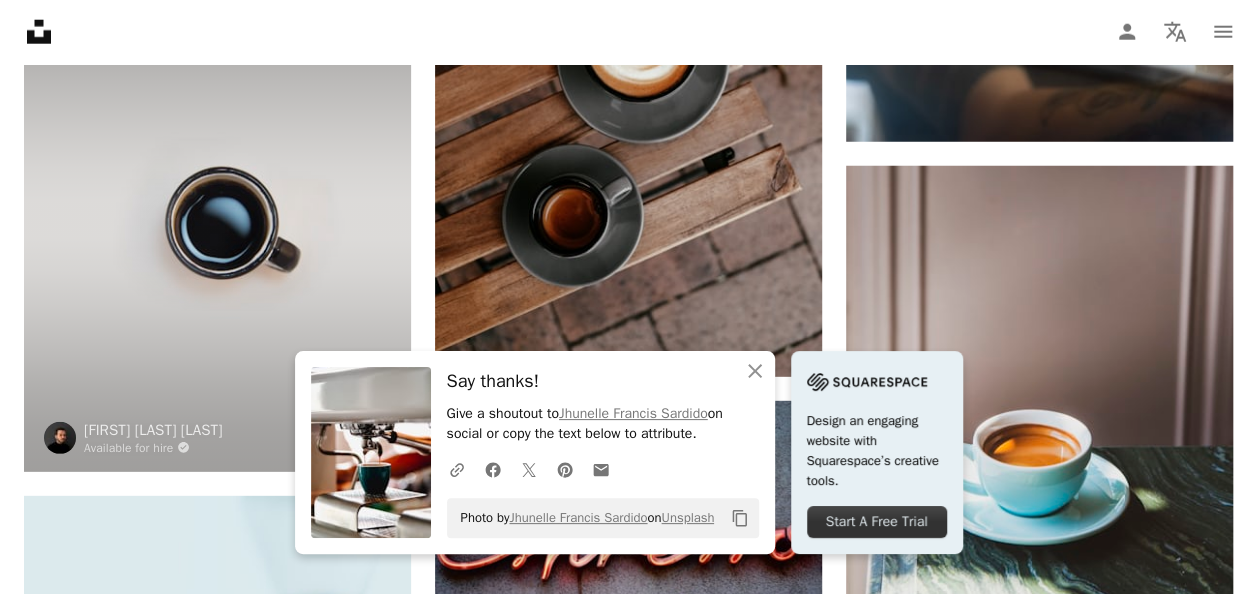 scroll, scrollTop: 2747, scrollLeft: 0, axis: vertical 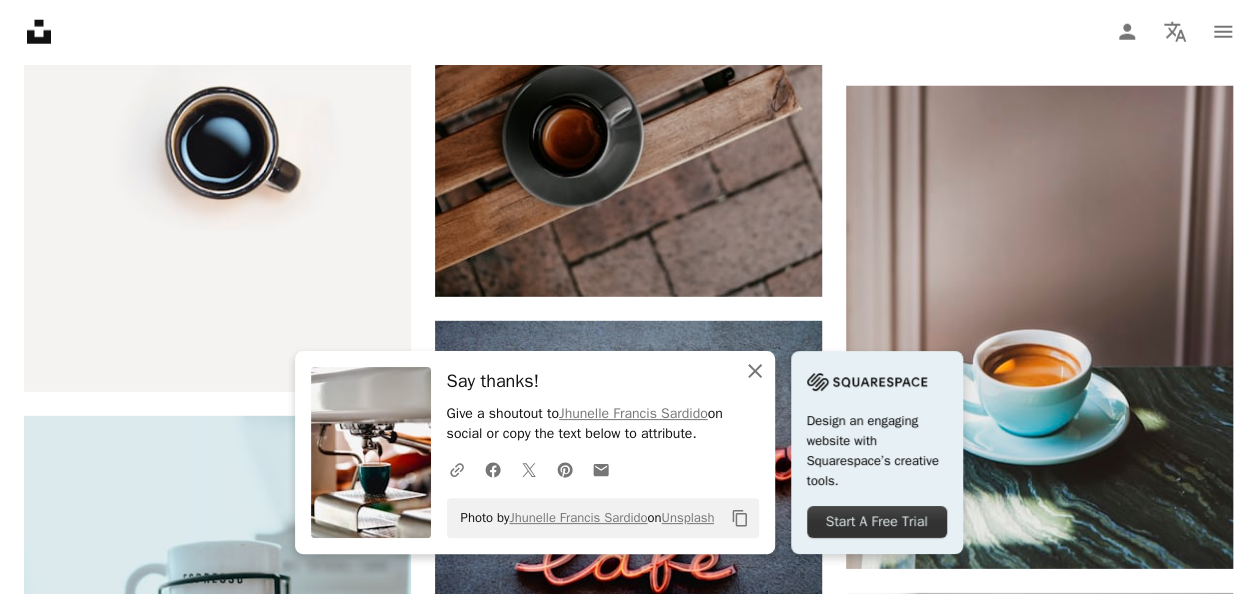 click on "An X shape" 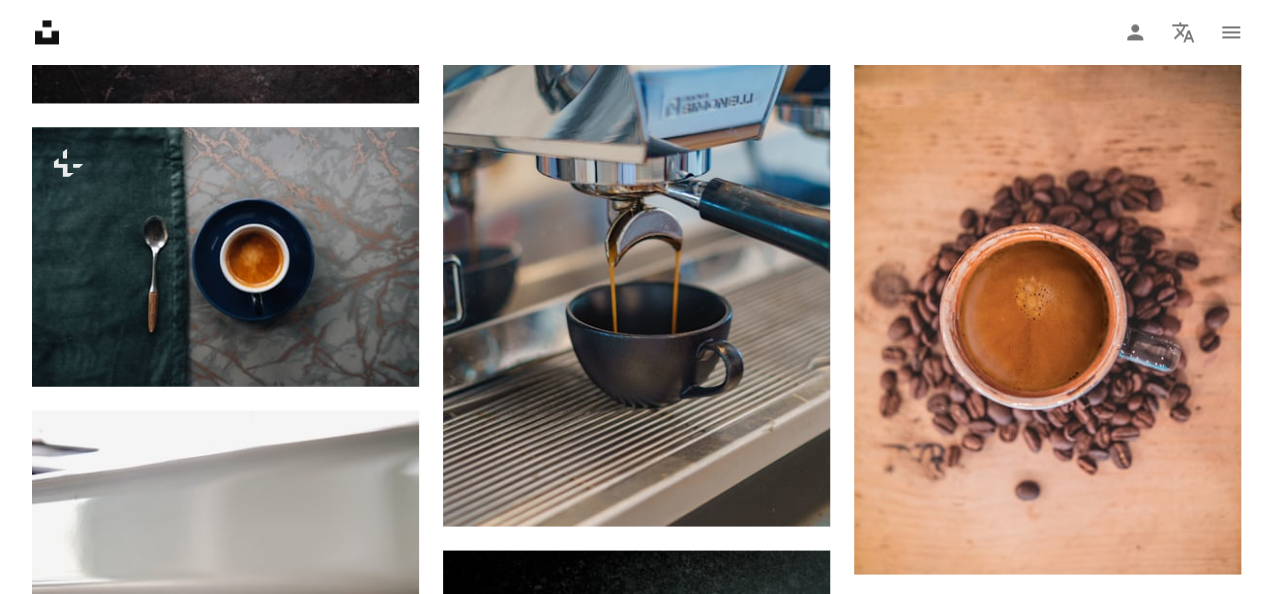 scroll, scrollTop: 1630, scrollLeft: 0, axis: vertical 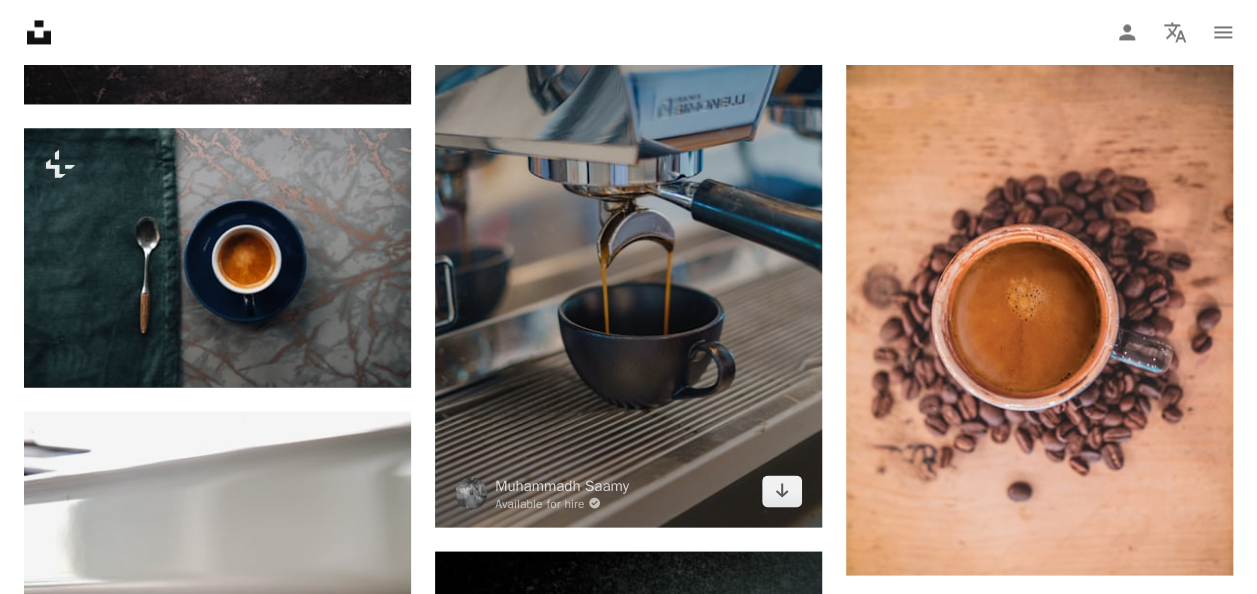 click at bounding box center [628, 236] 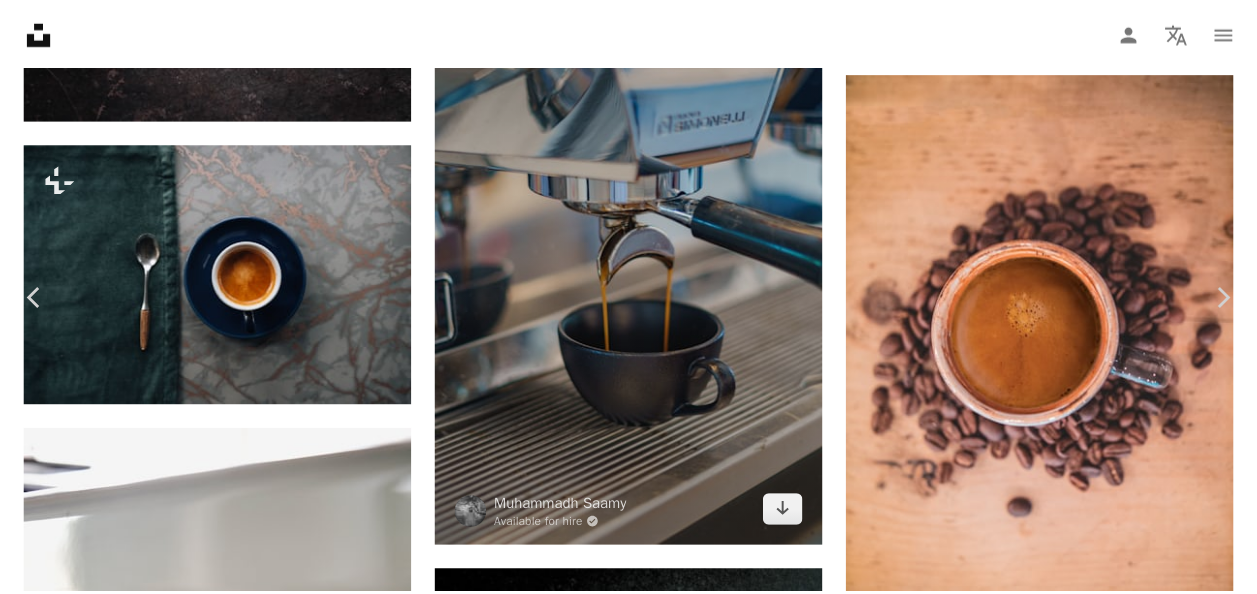 scroll, scrollTop: 44, scrollLeft: 0, axis: vertical 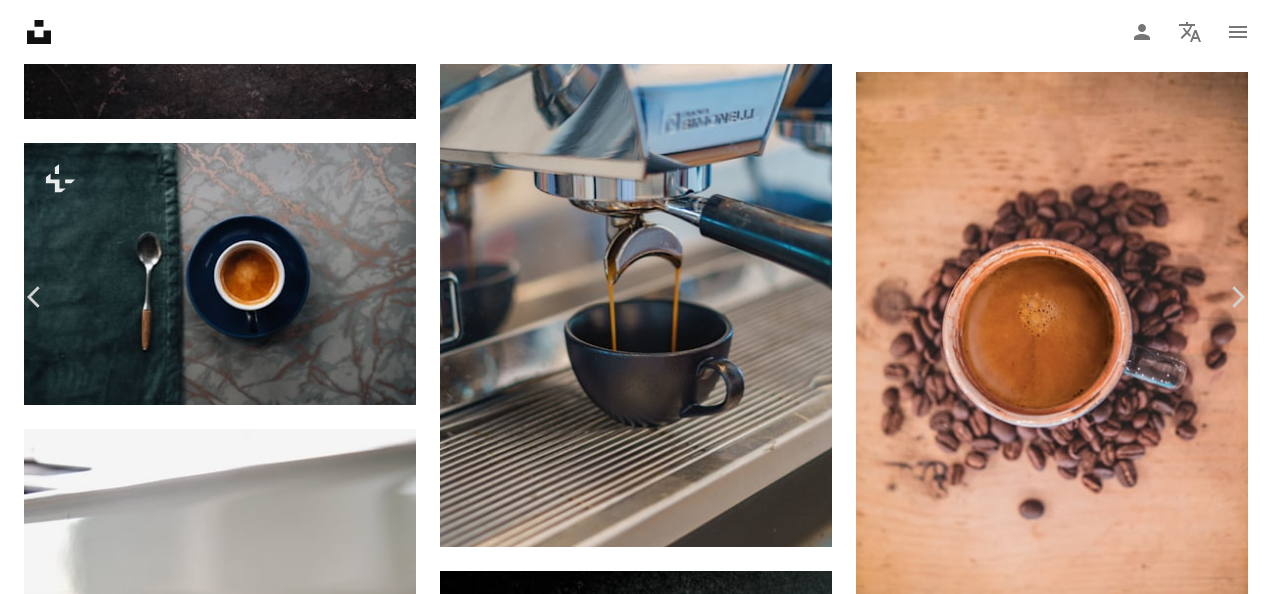 click on "Download free" at bounding box center [1073, 4076] 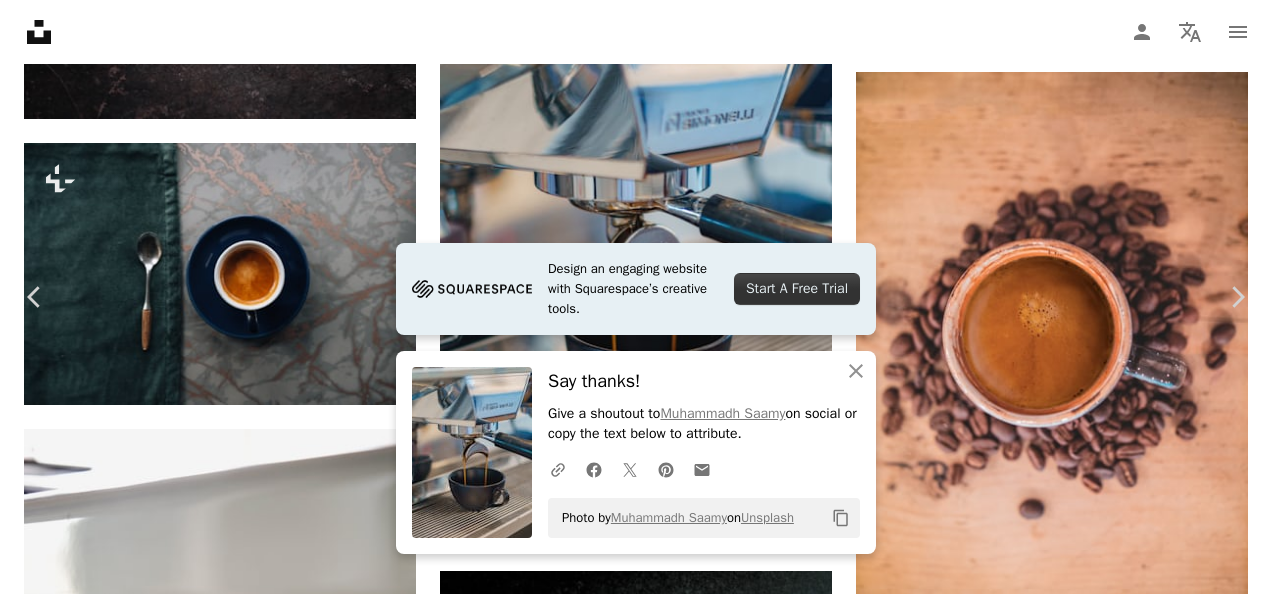 click on "An X shape" at bounding box center [20, 20] 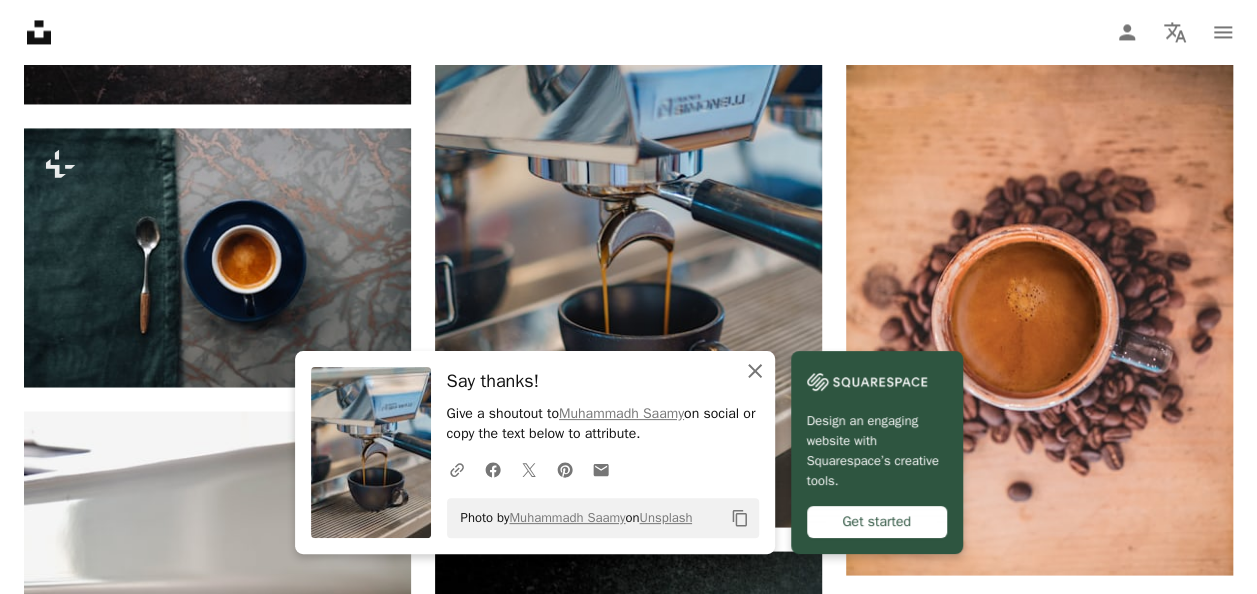 click on "An X shape" 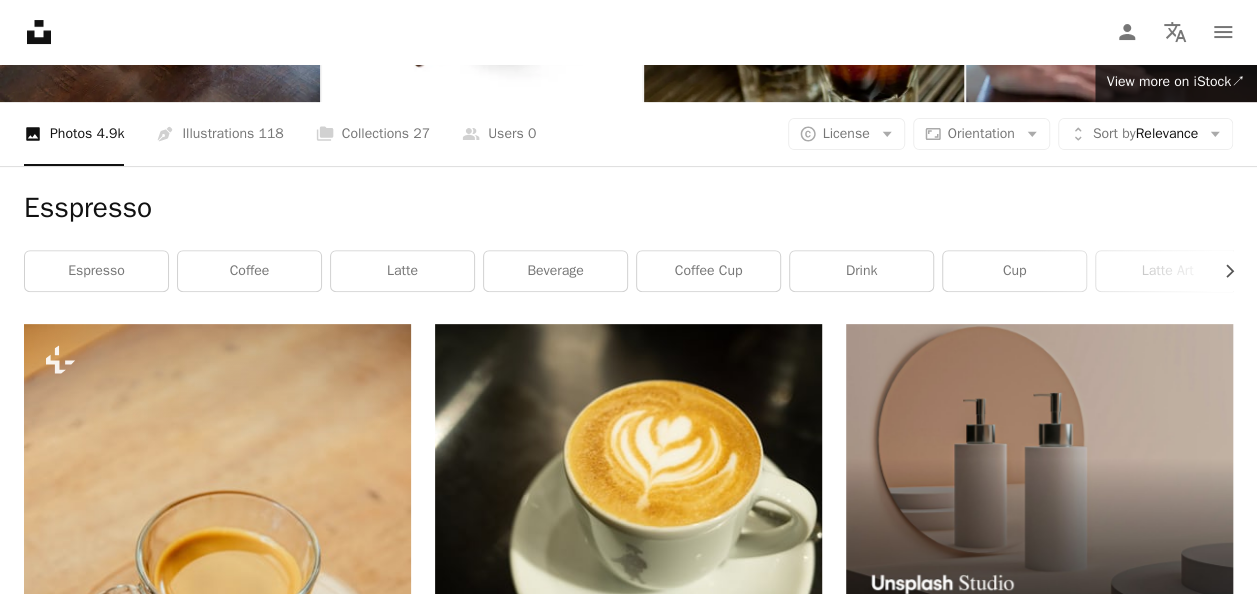 scroll, scrollTop: 0, scrollLeft: 0, axis: both 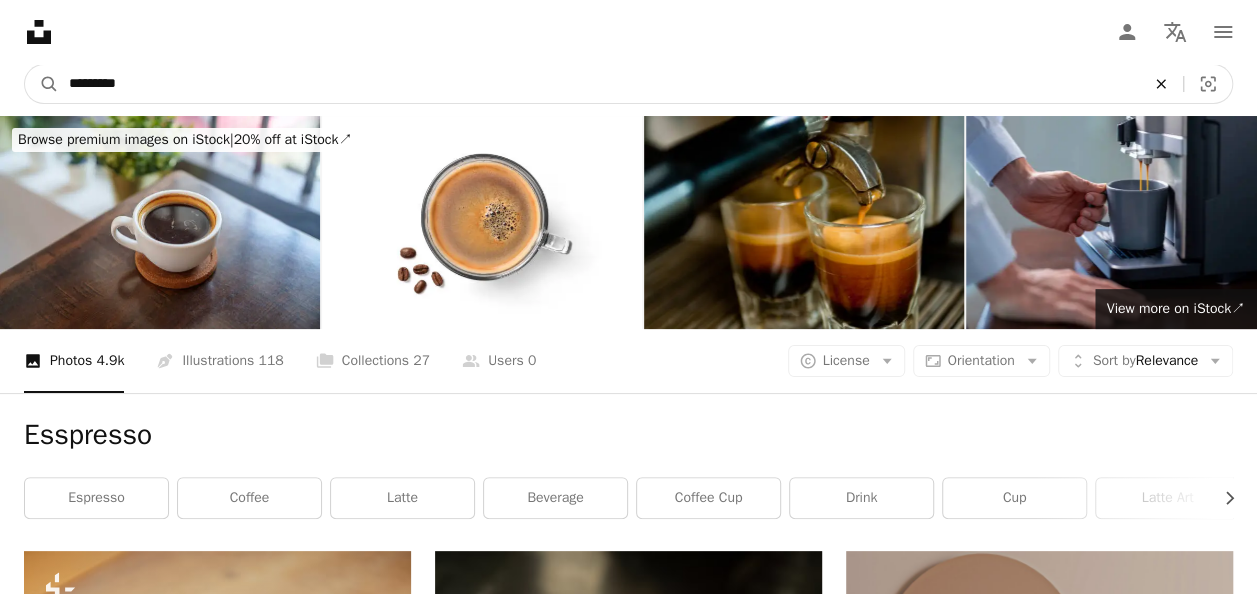 click 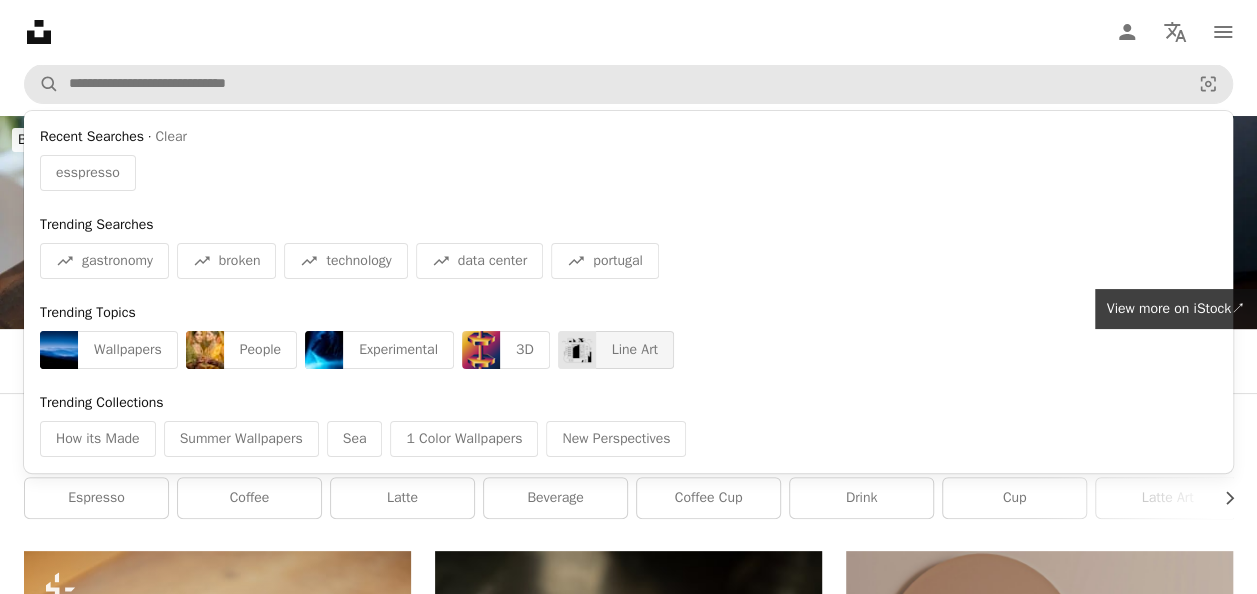 click on "Line Art" at bounding box center (635, 350) 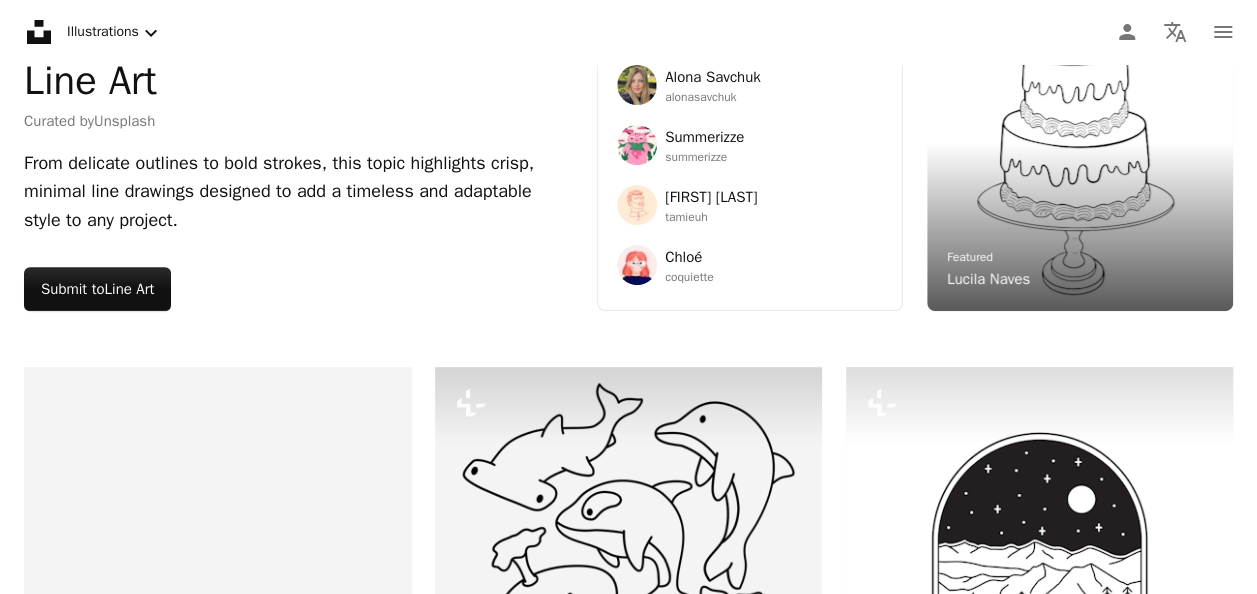 scroll, scrollTop: 0, scrollLeft: 0, axis: both 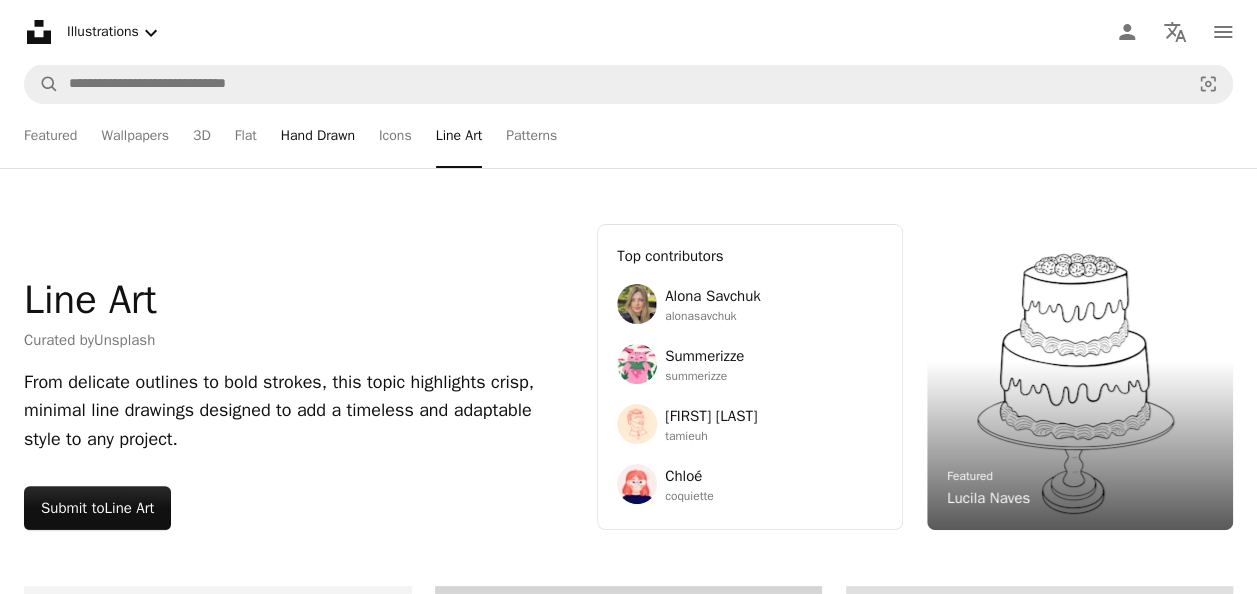 click on "Hand Drawn" at bounding box center (318, 136) 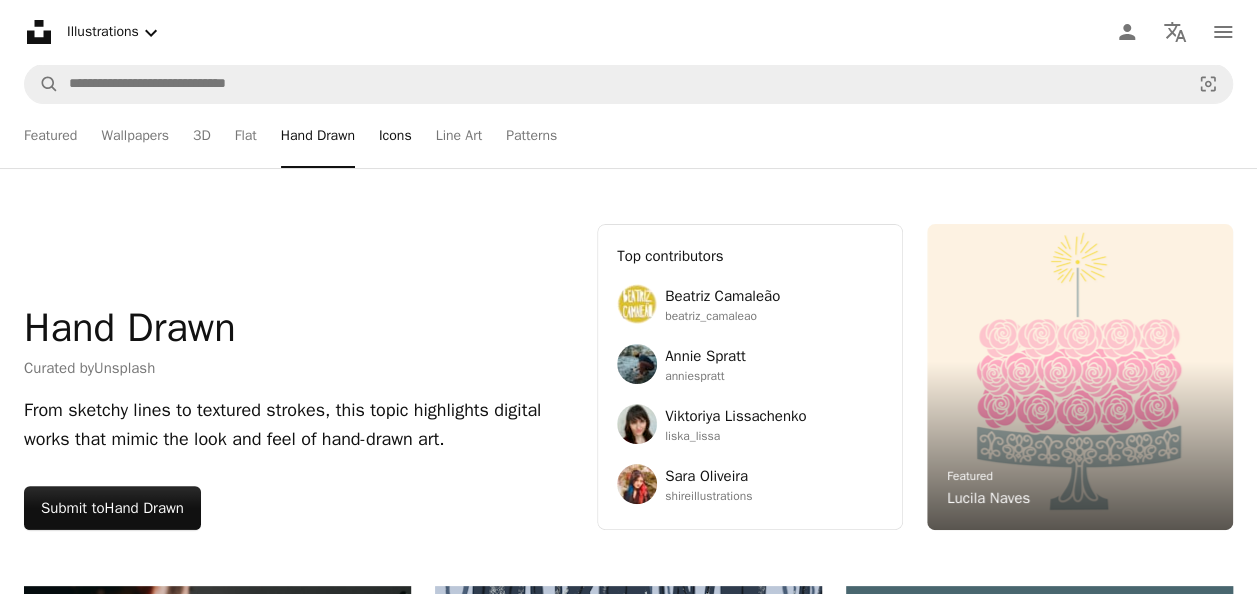 click on "Icons" at bounding box center [395, 136] 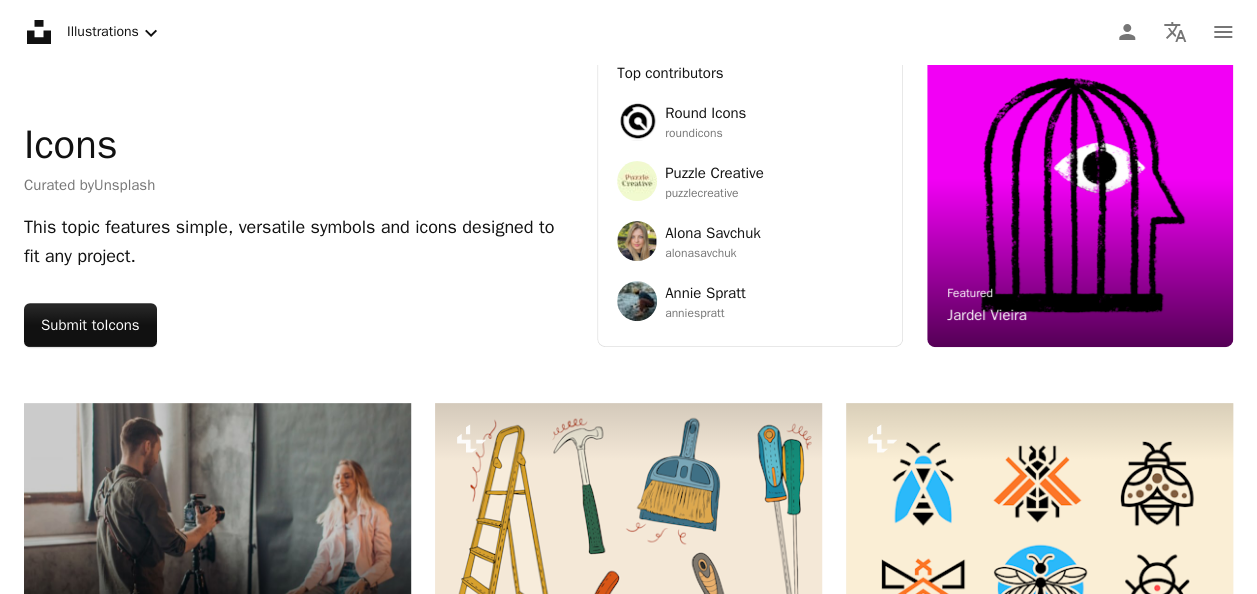 scroll, scrollTop: 0, scrollLeft: 0, axis: both 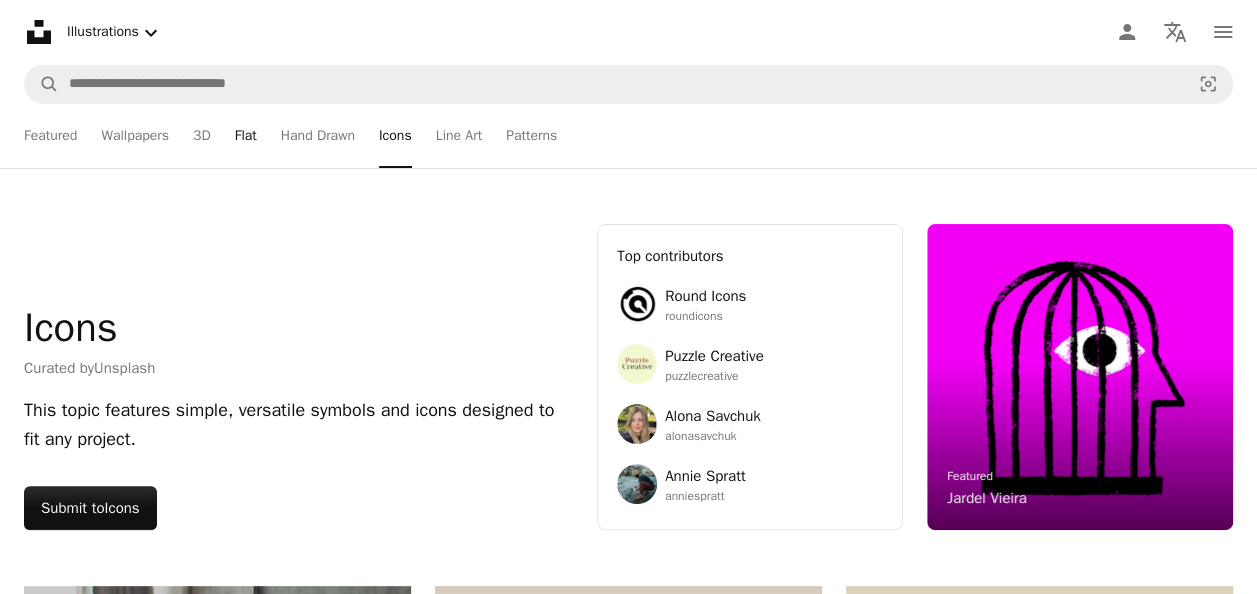 click on "Flat" at bounding box center (246, 136) 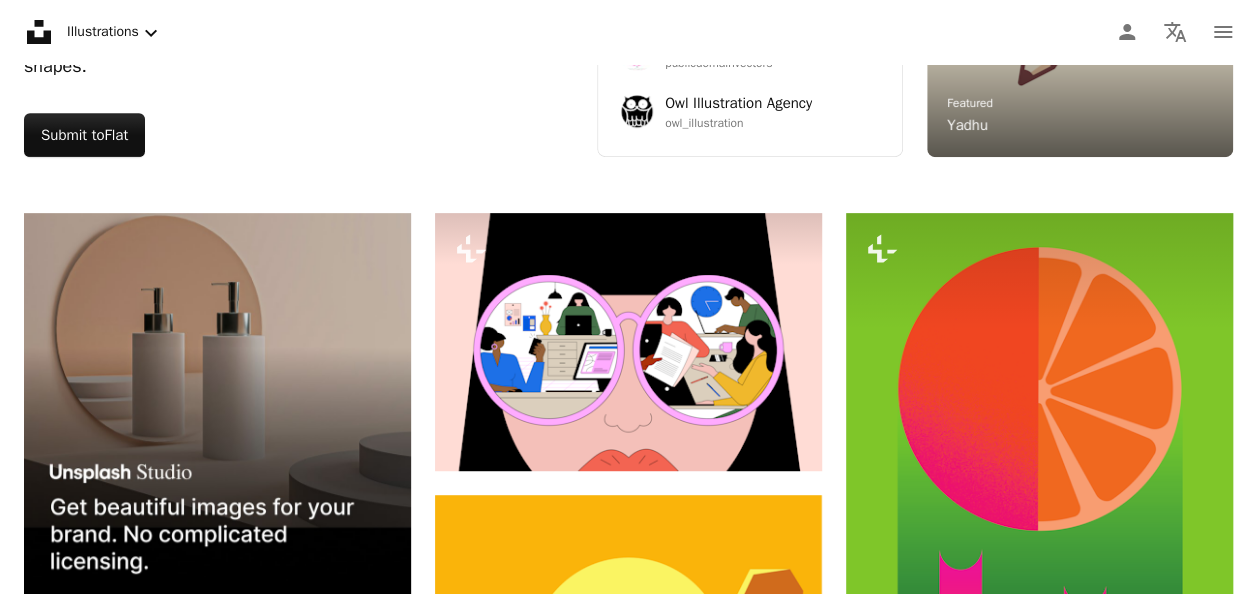 scroll, scrollTop: 0, scrollLeft: 0, axis: both 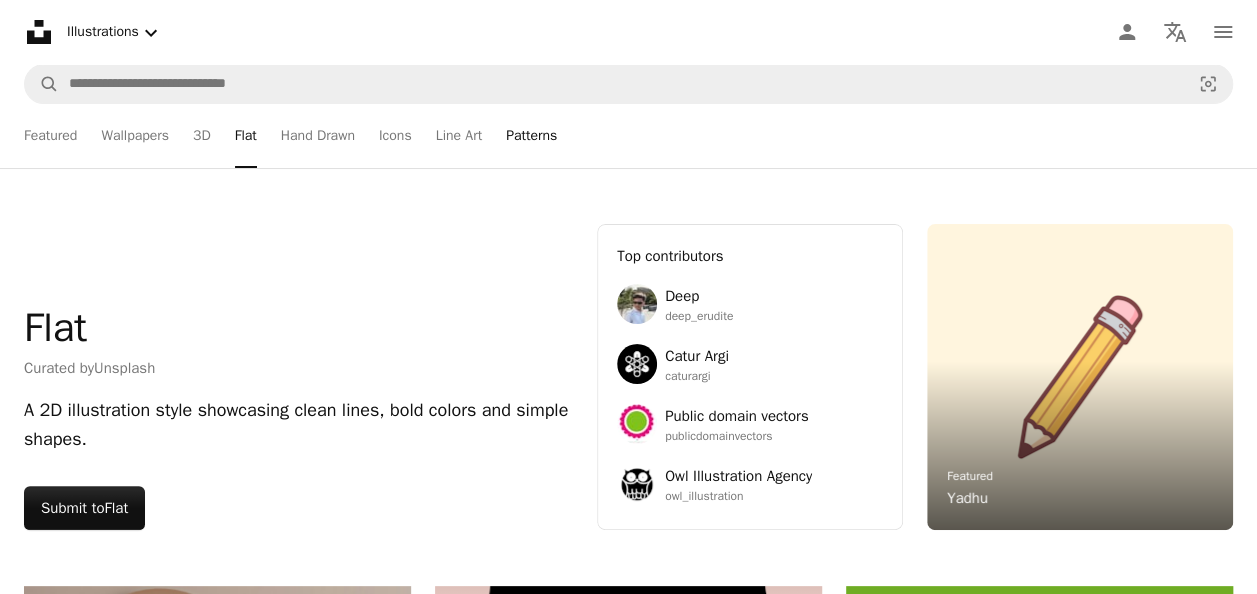 click on "Patterns" at bounding box center (531, 136) 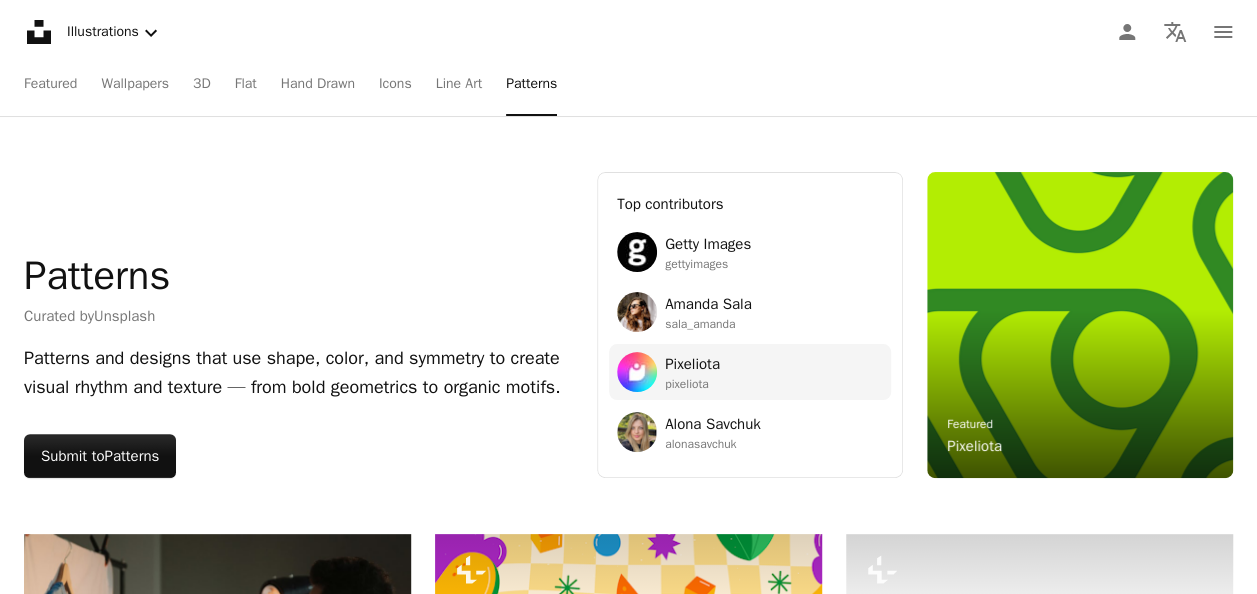 scroll, scrollTop: 51, scrollLeft: 0, axis: vertical 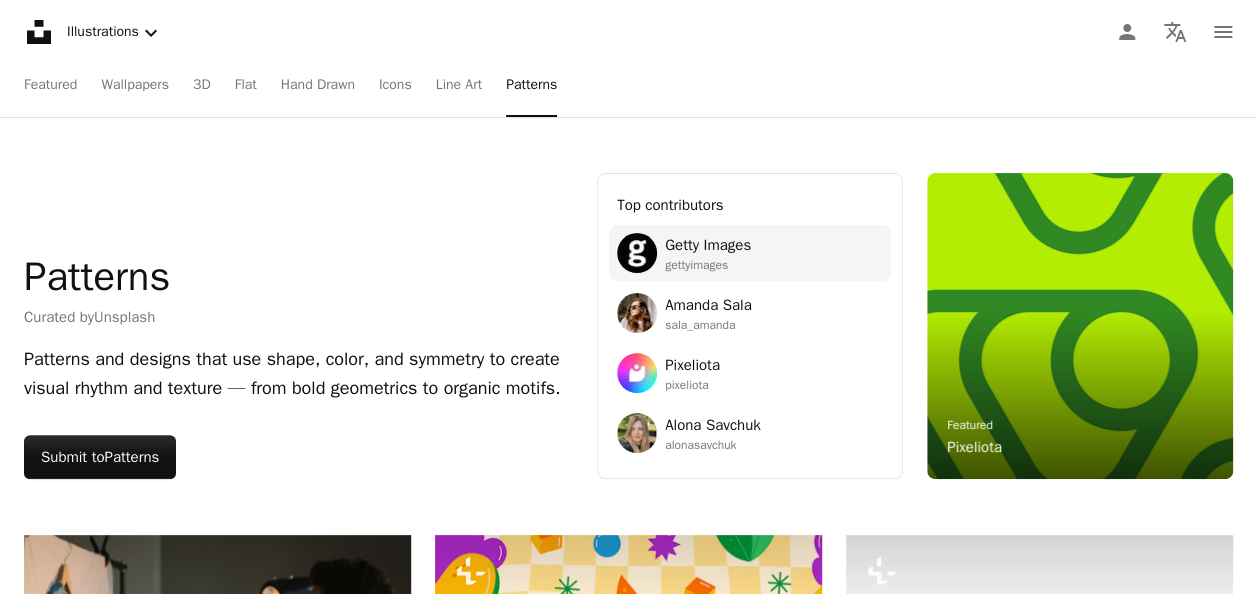 click on "gettyimages" at bounding box center (708, 265) 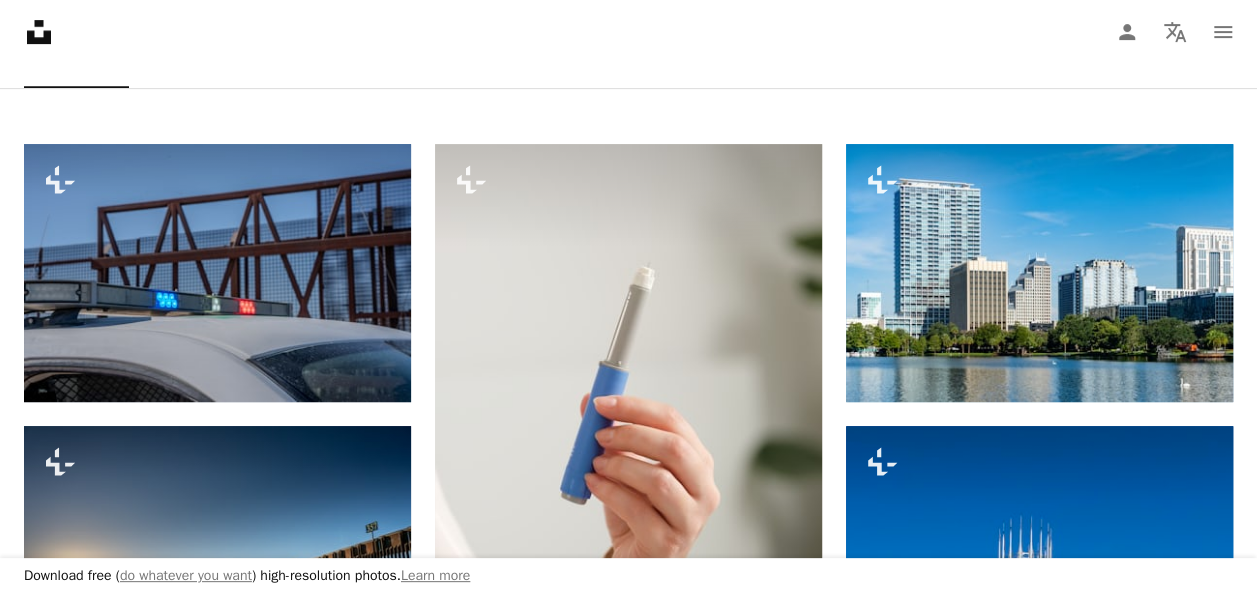 scroll, scrollTop: 0, scrollLeft: 0, axis: both 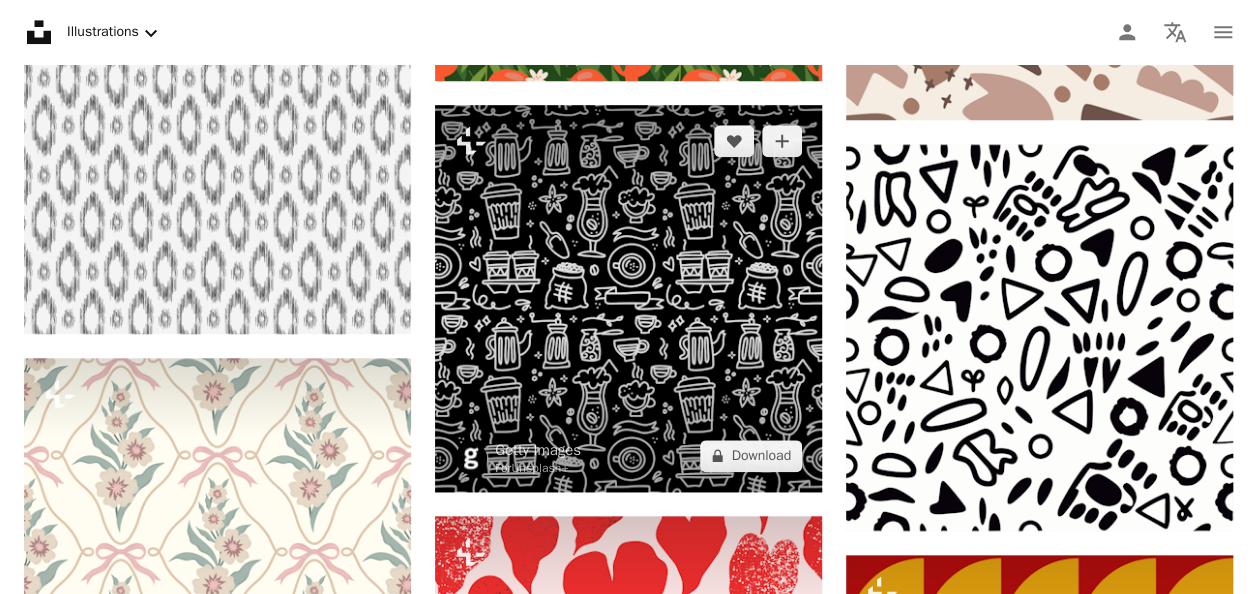 click at bounding box center (628, 298) 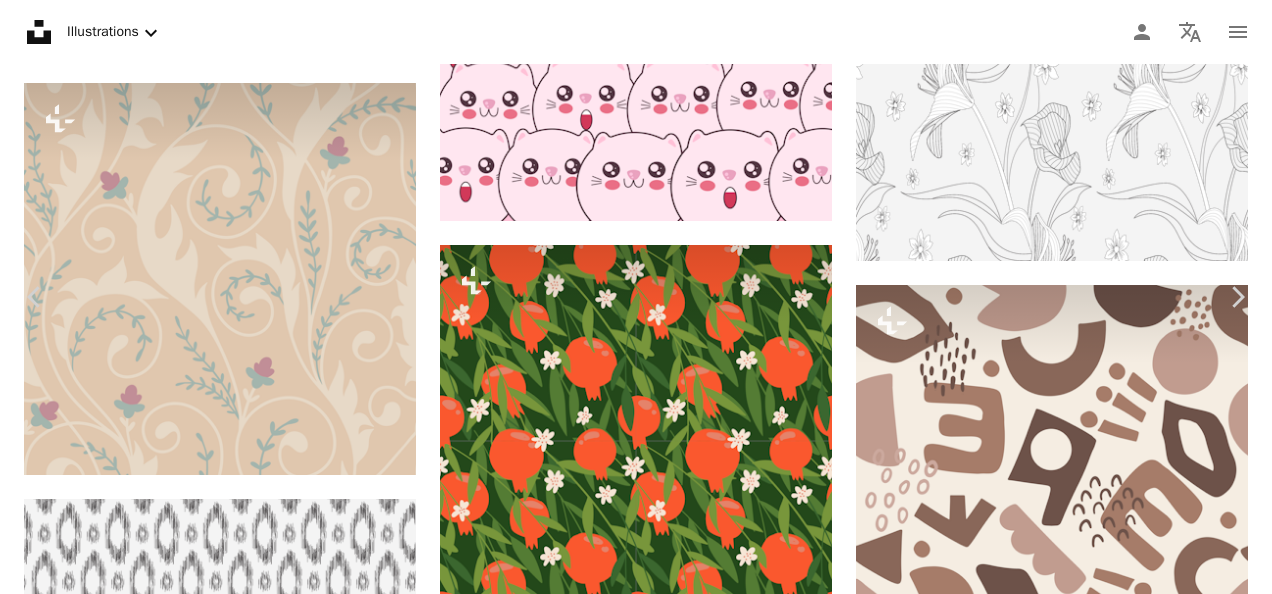 scroll, scrollTop: 45, scrollLeft: 0, axis: vertical 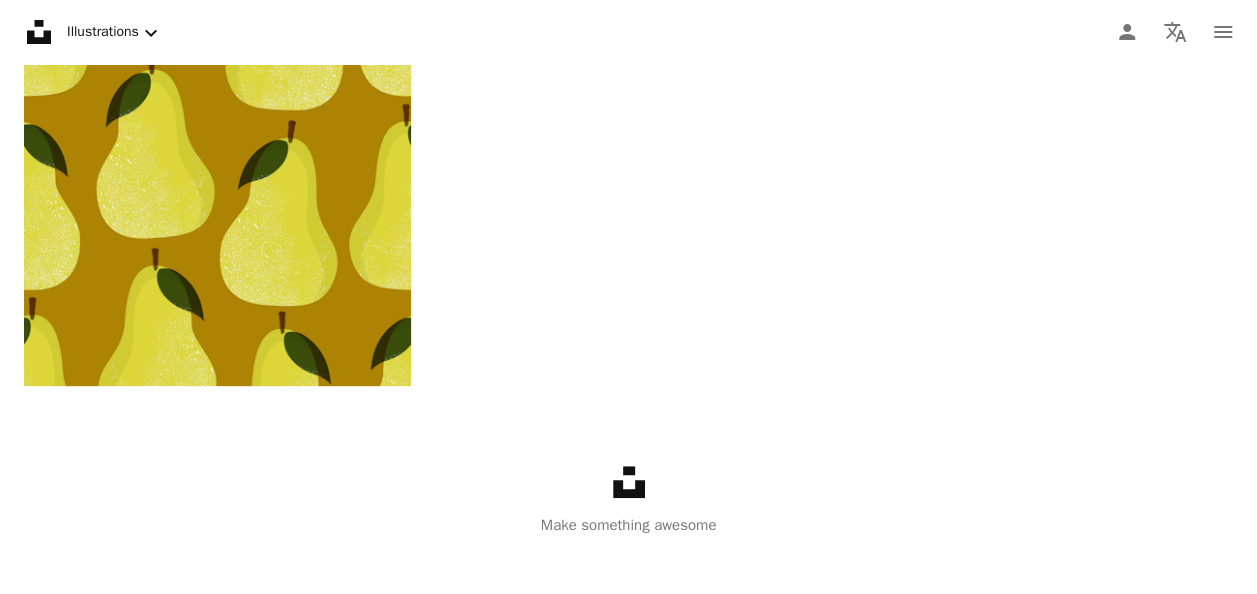 click 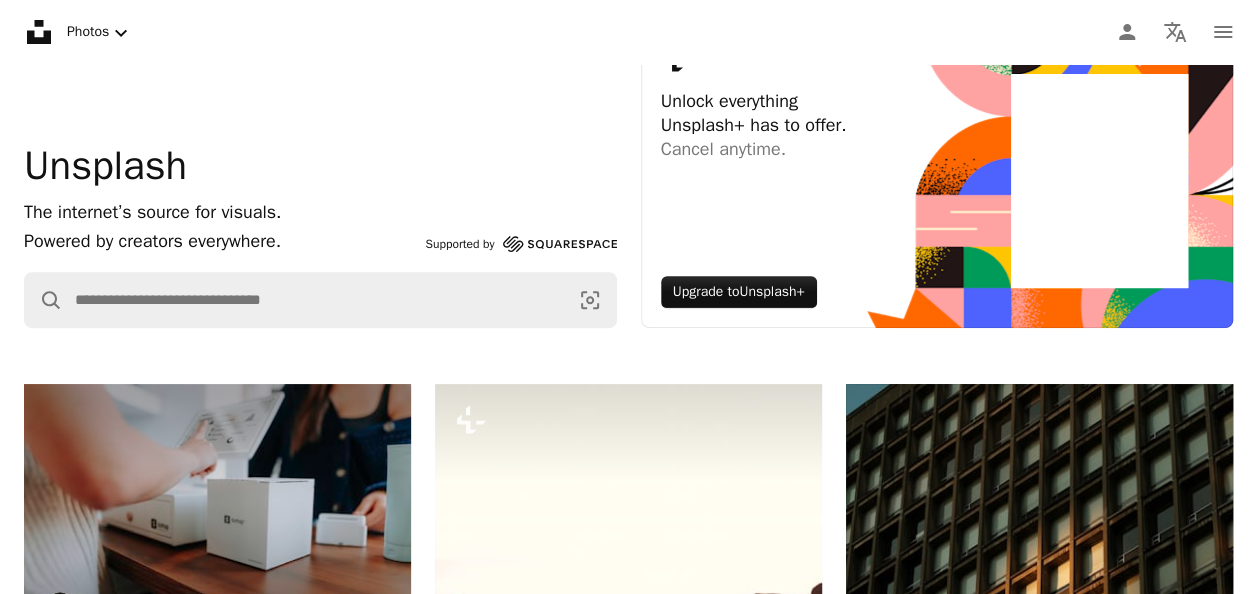 scroll, scrollTop: 0, scrollLeft: 0, axis: both 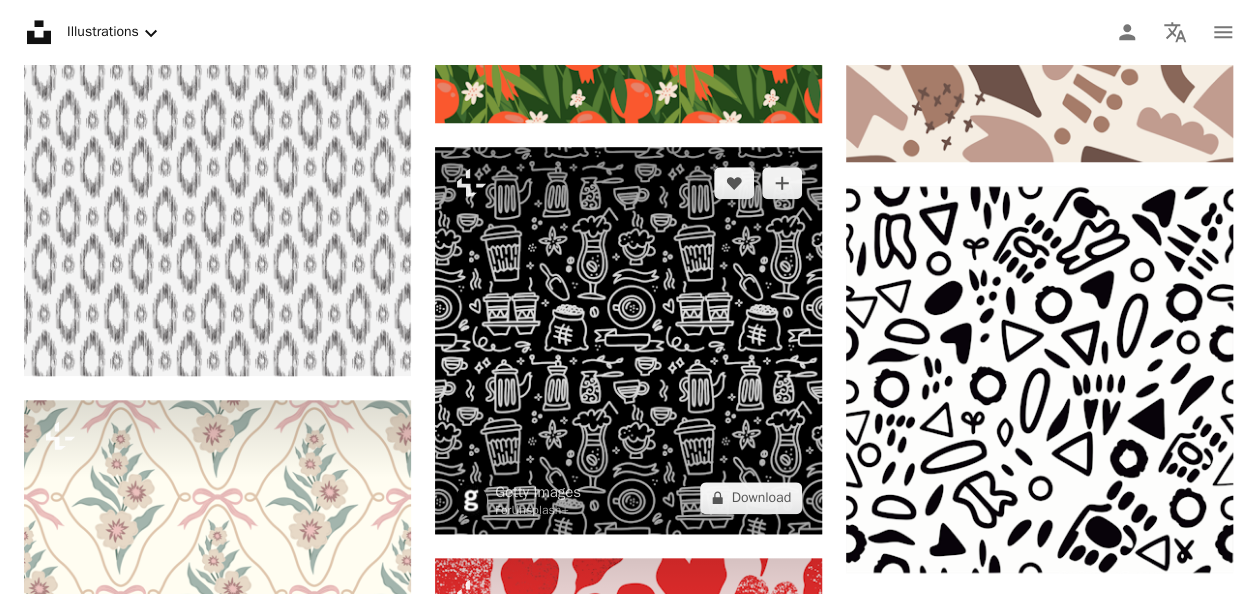 click at bounding box center [628, 340] 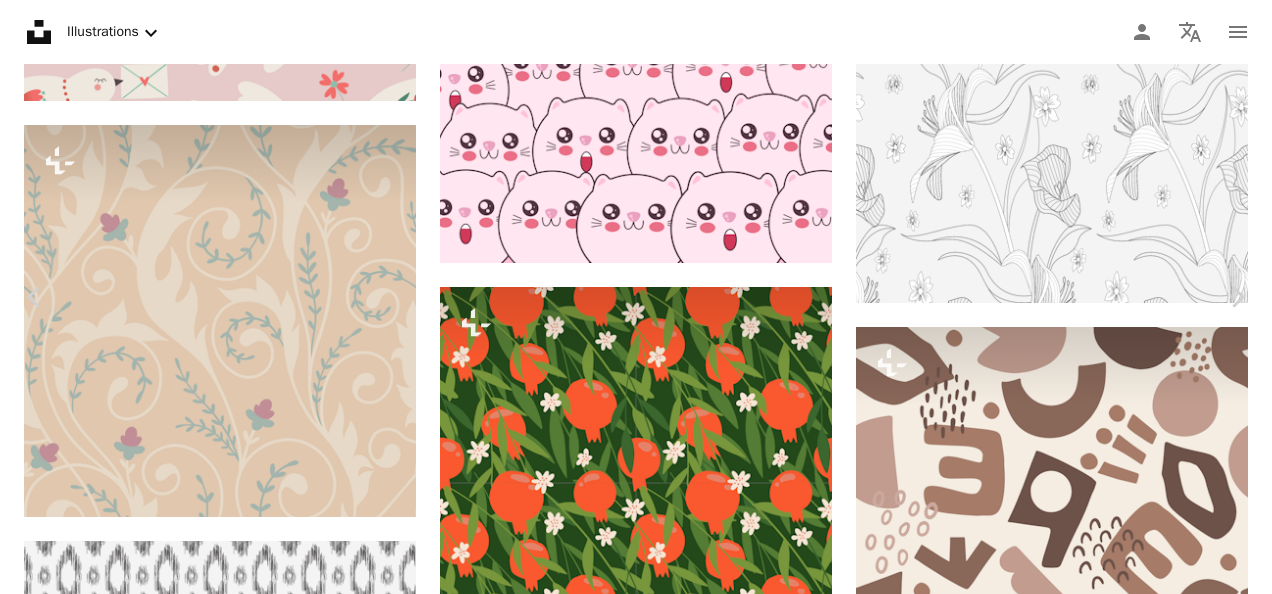 scroll, scrollTop: 0, scrollLeft: 0, axis: both 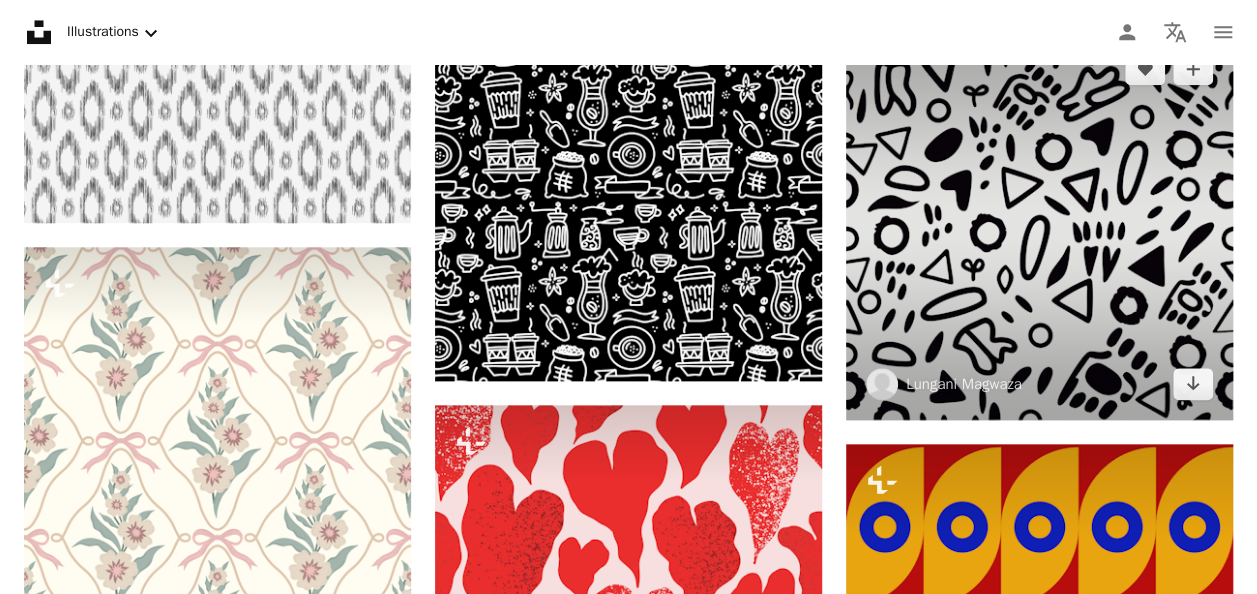 click at bounding box center [1039, 226] 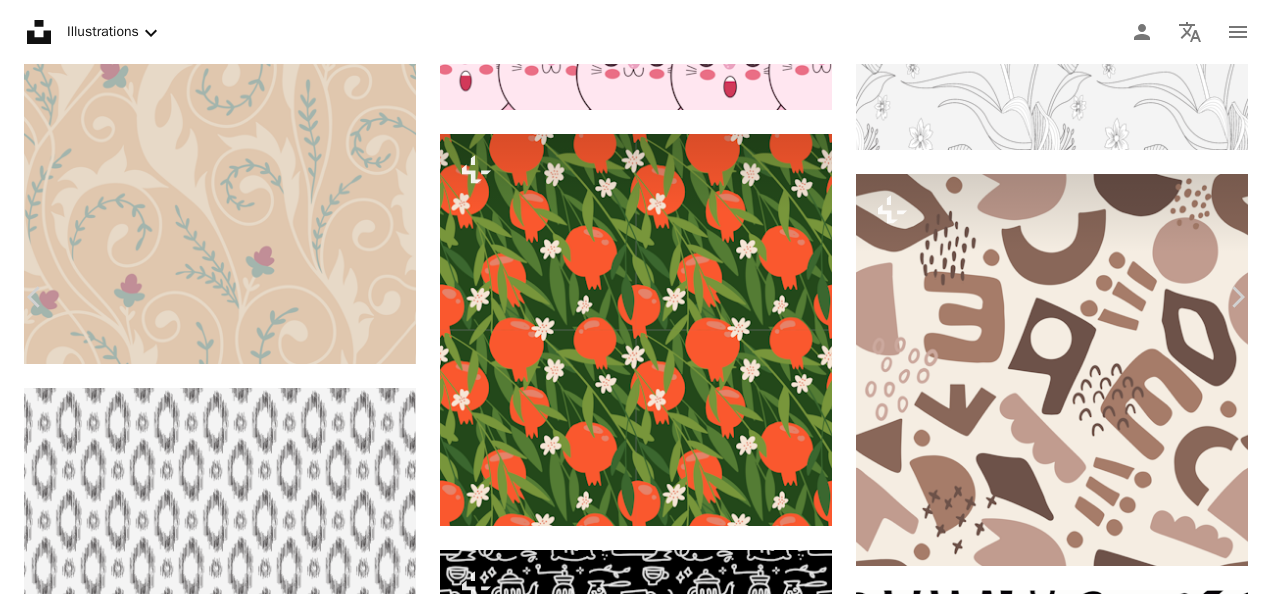 scroll, scrollTop: 1310, scrollLeft: 0, axis: vertical 